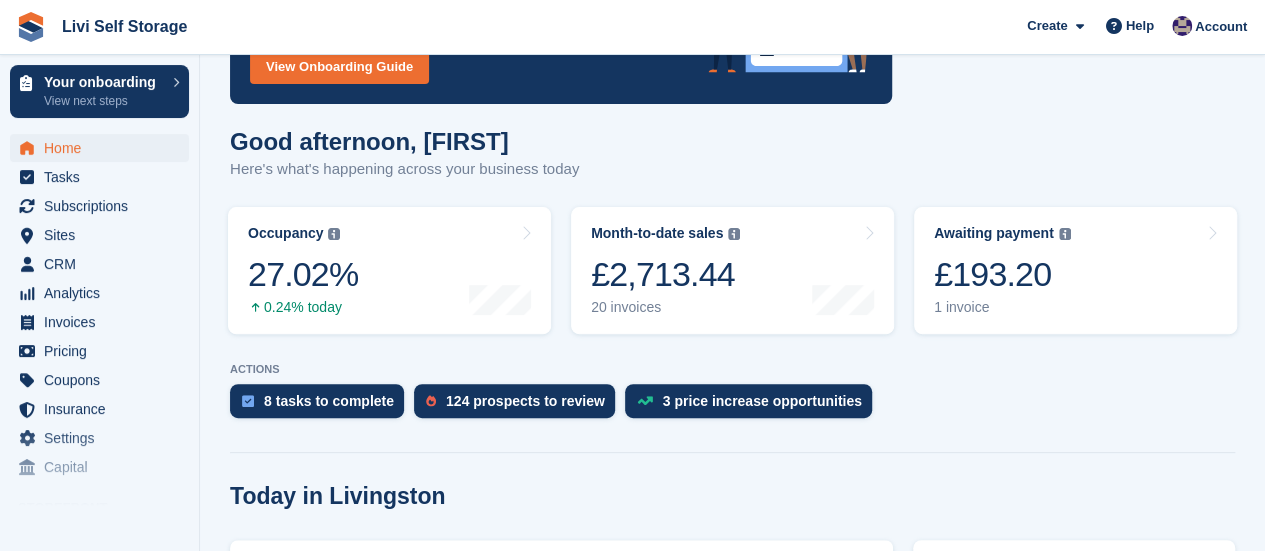 scroll, scrollTop: 300, scrollLeft: 0, axis: vertical 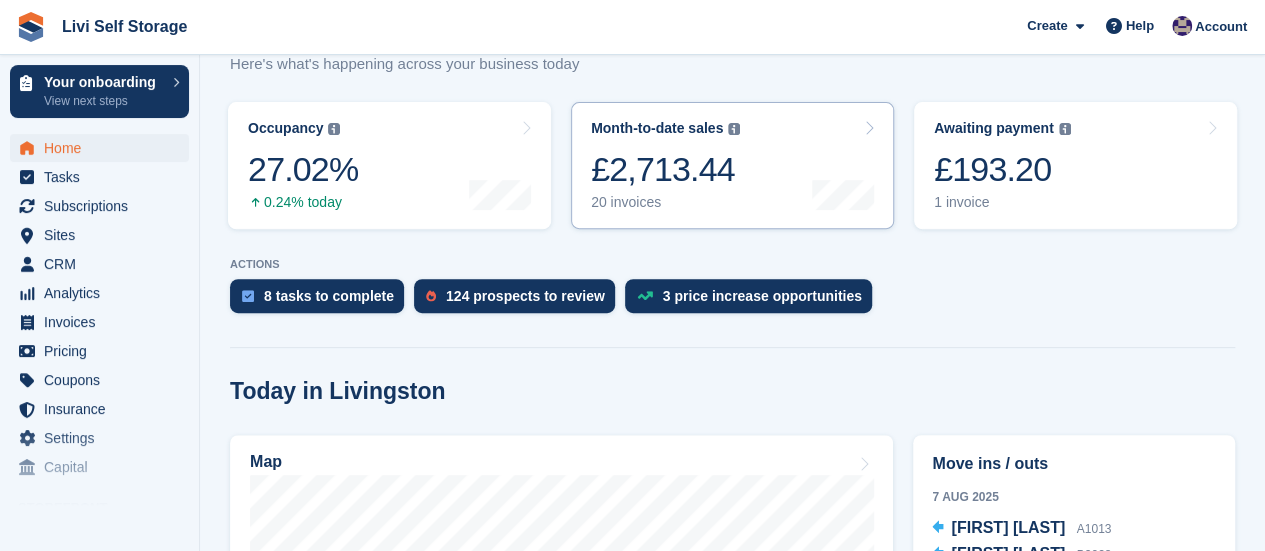 click on "20 invoices" at bounding box center (665, 202) 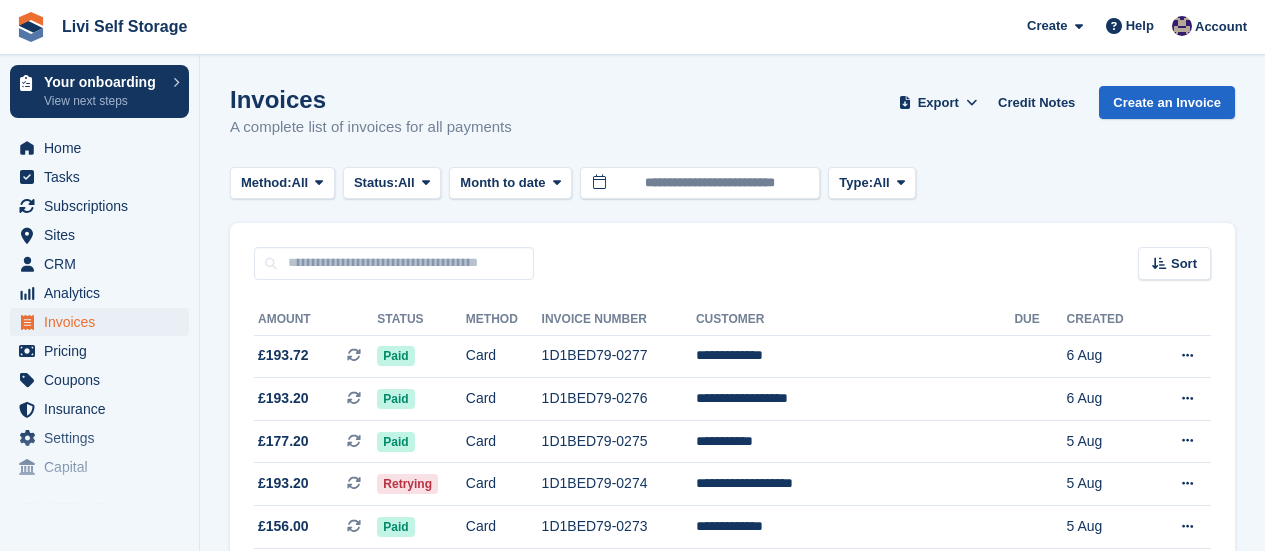 scroll, scrollTop: 0, scrollLeft: 0, axis: both 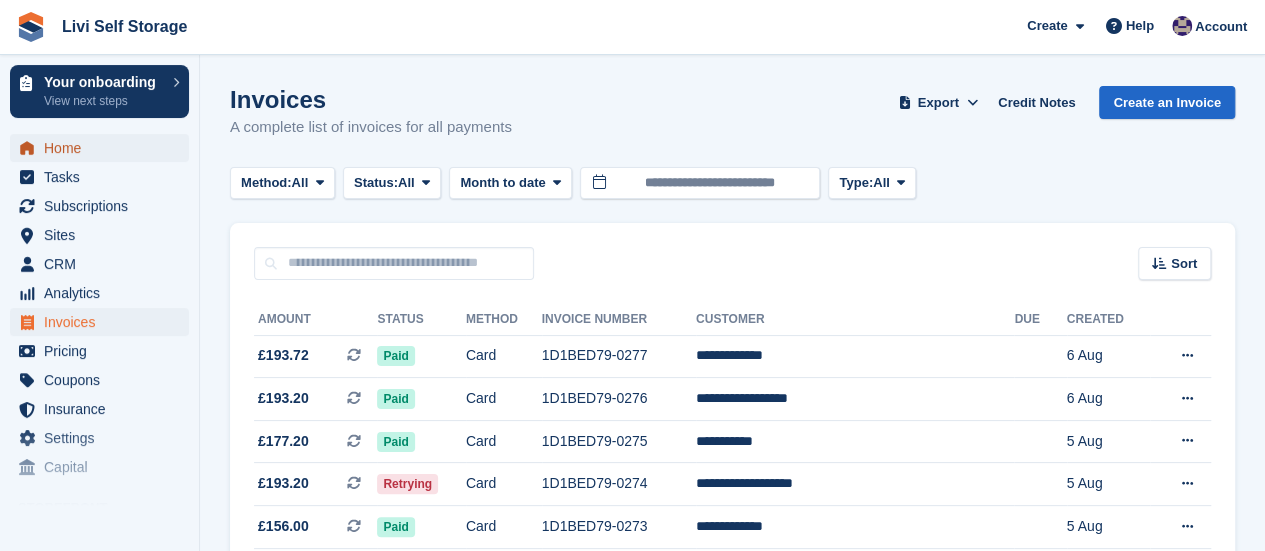 click on "Home" at bounding box center (104, 148) 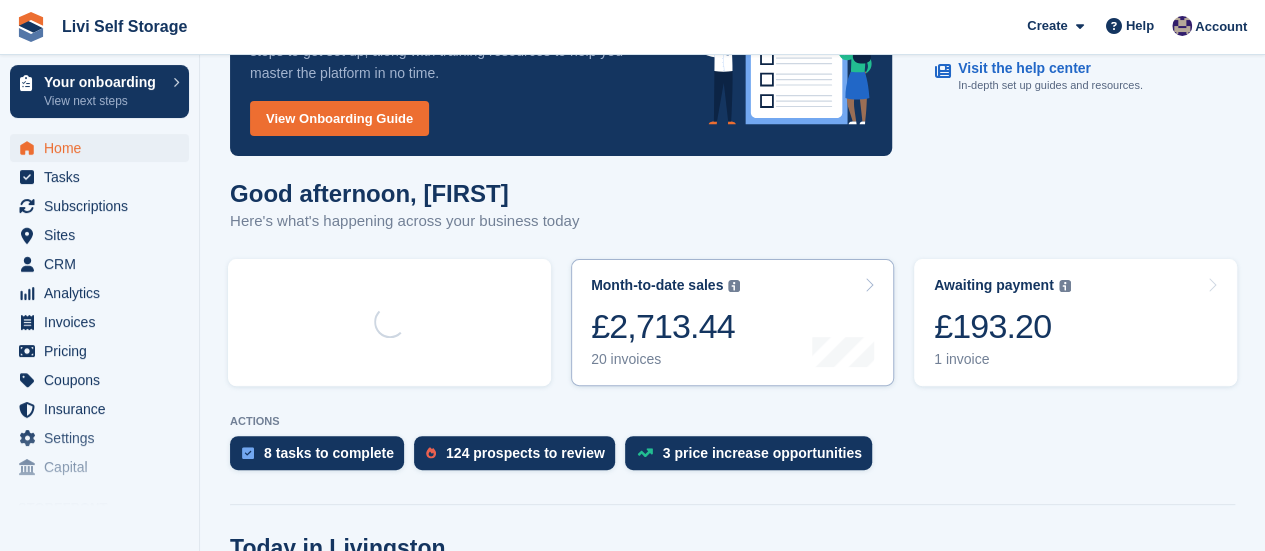 scroll, scrollTop: 200, scrollLeft: 0, axis: vertical 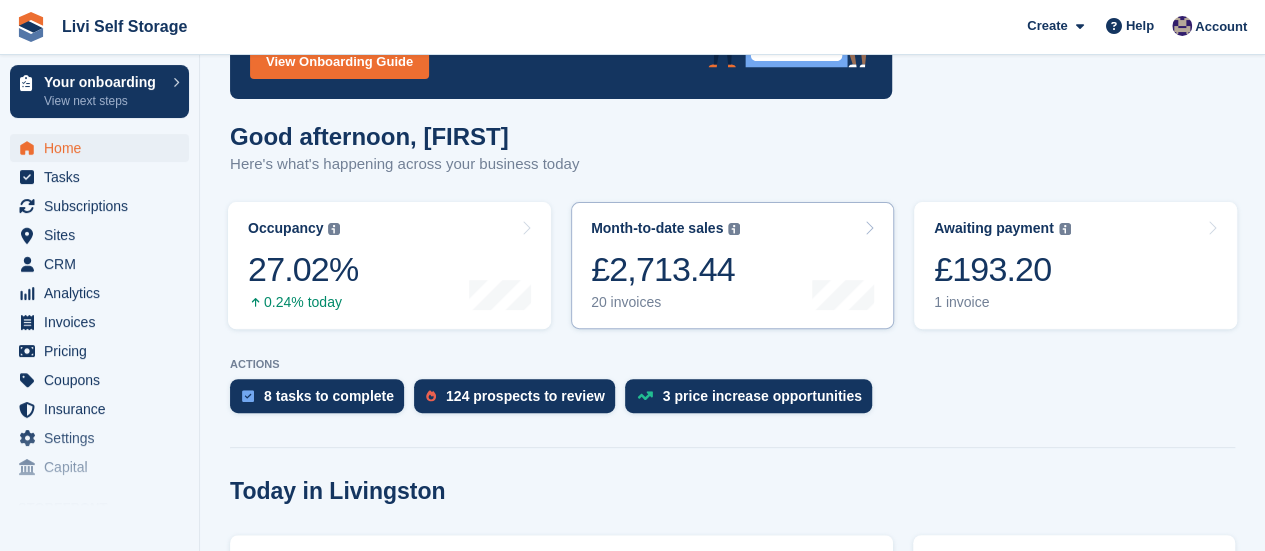 click on "£2,713.44" at bounding box center [665, 269] 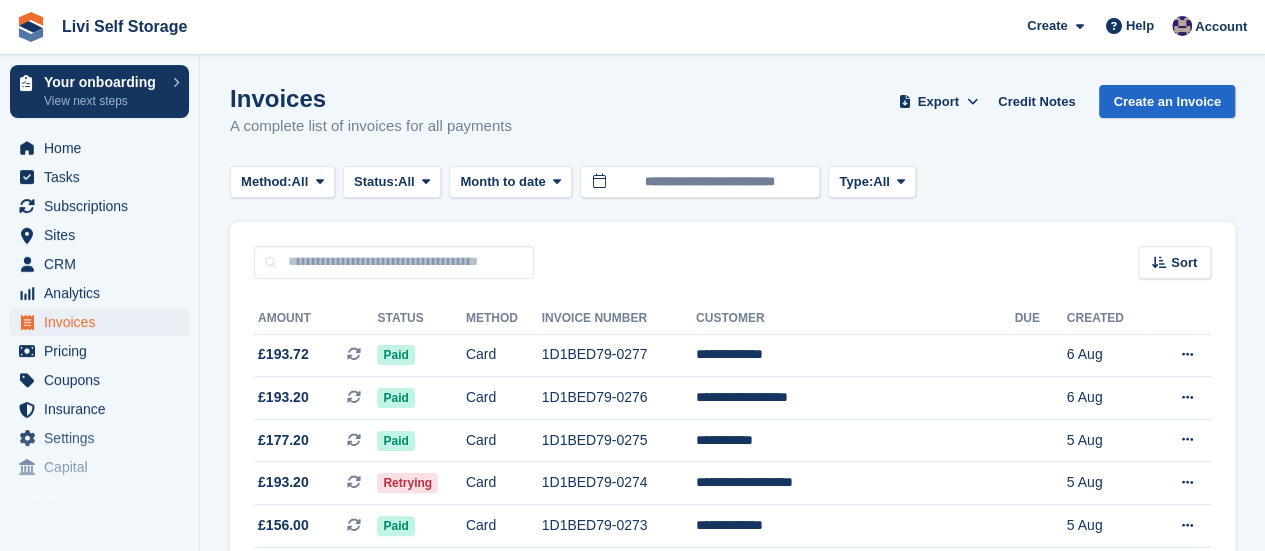 scroll, scrollTop: 0, scrollLeft: 0, axis: both 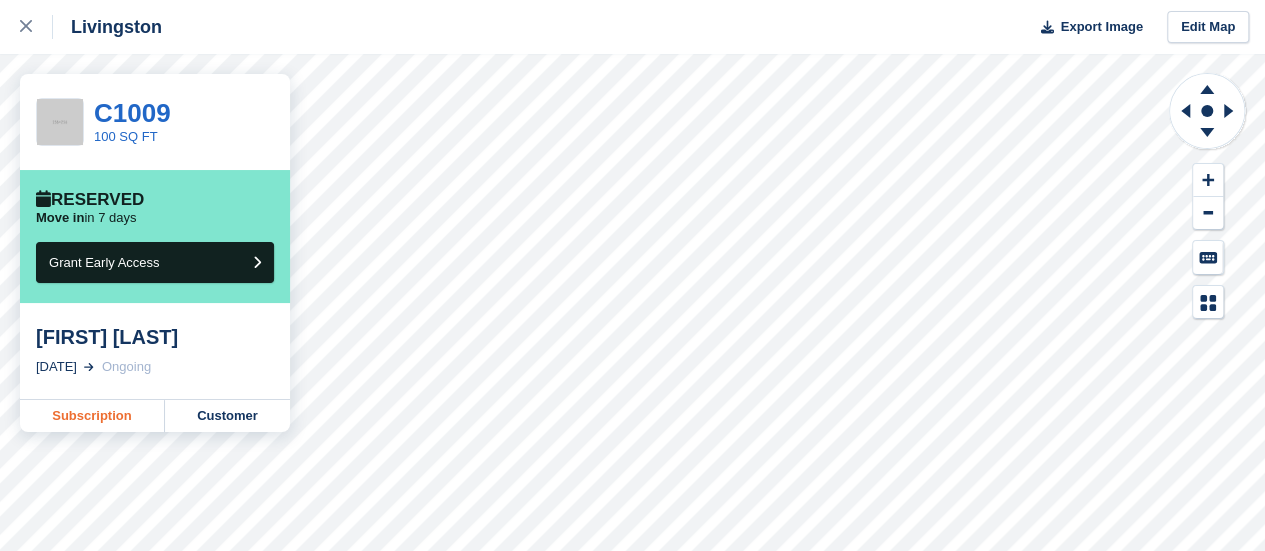 click on "Subscription" at bounding box center [92, 416] 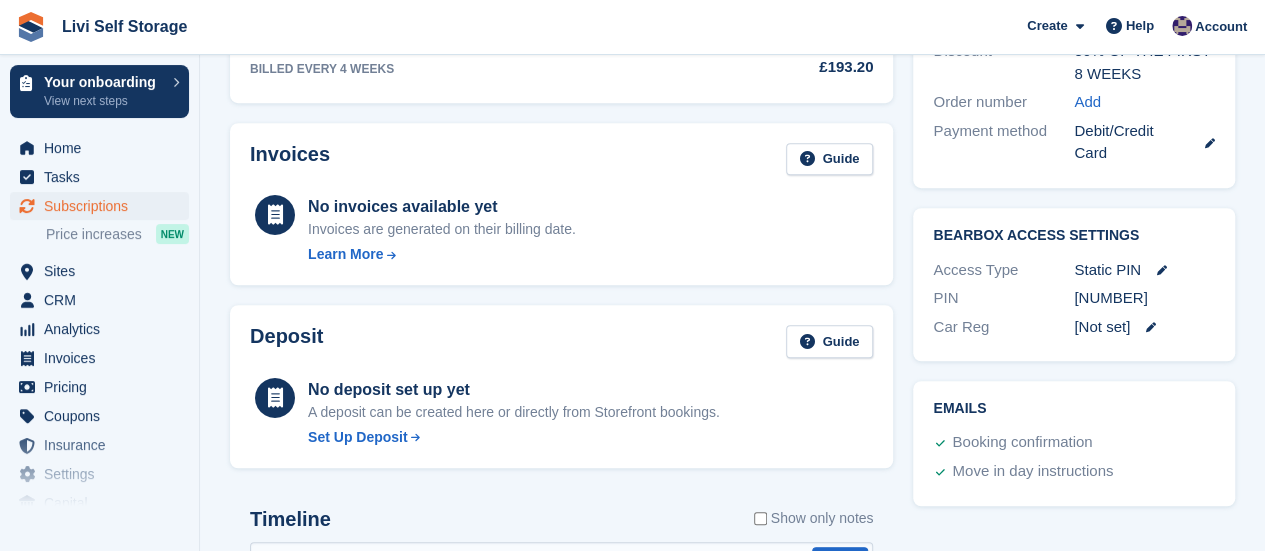 scroll, scrollTop: 200, scrollLeft: 0, axis: vertical 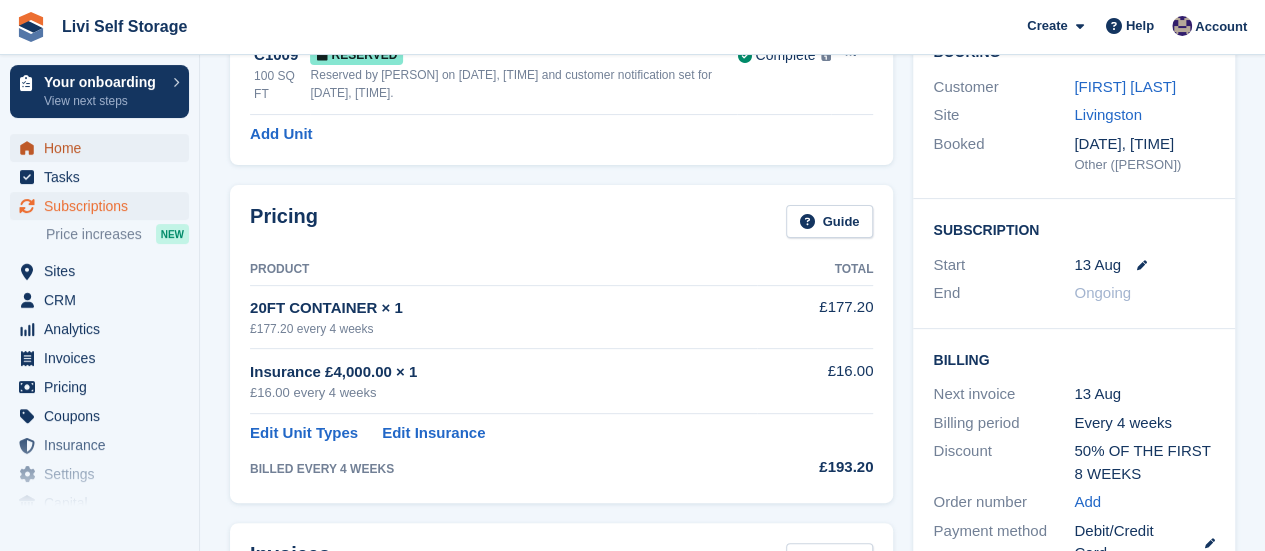 click on "Home" at bounding box center [104, 148] 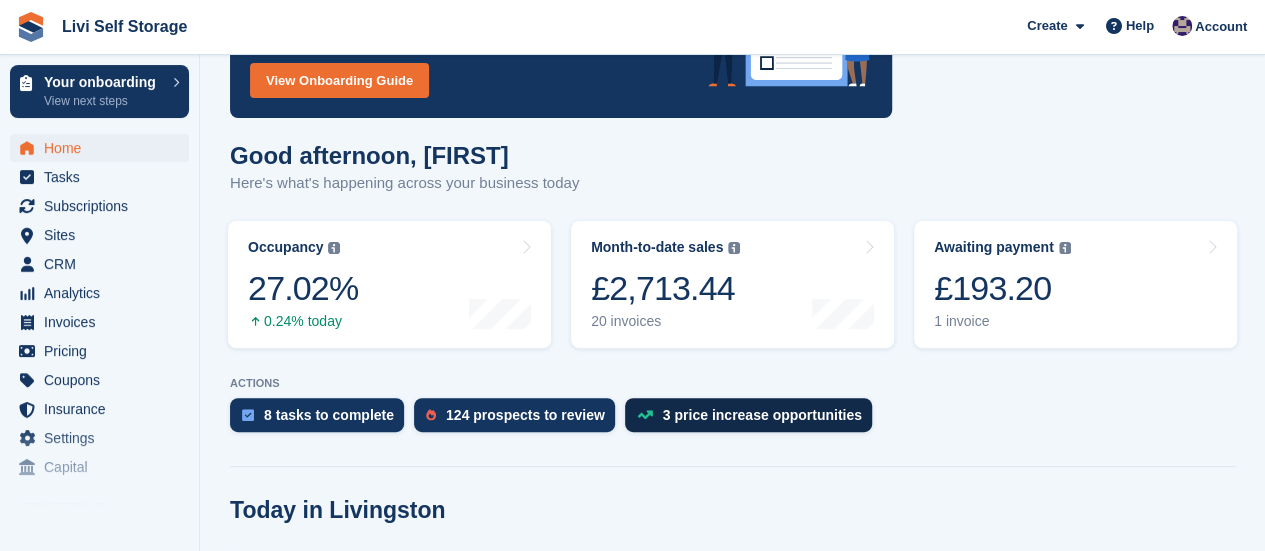 scroll, scrollTop: 200, scrollLeft: 0, axis: vertical 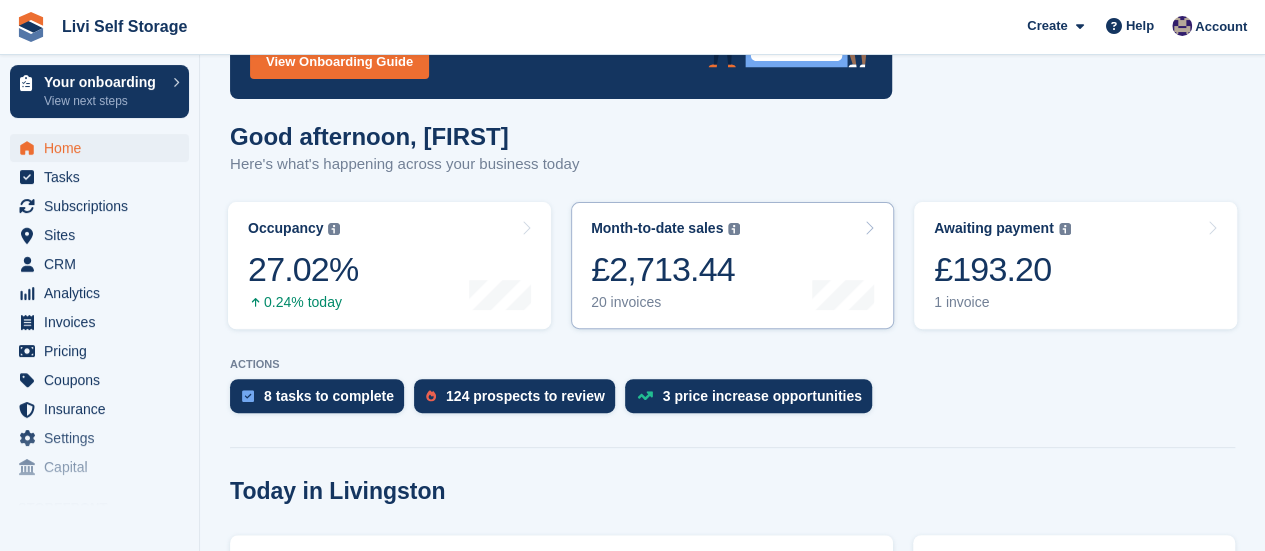 click on "20 invoices" at bounding box center [665, 302] 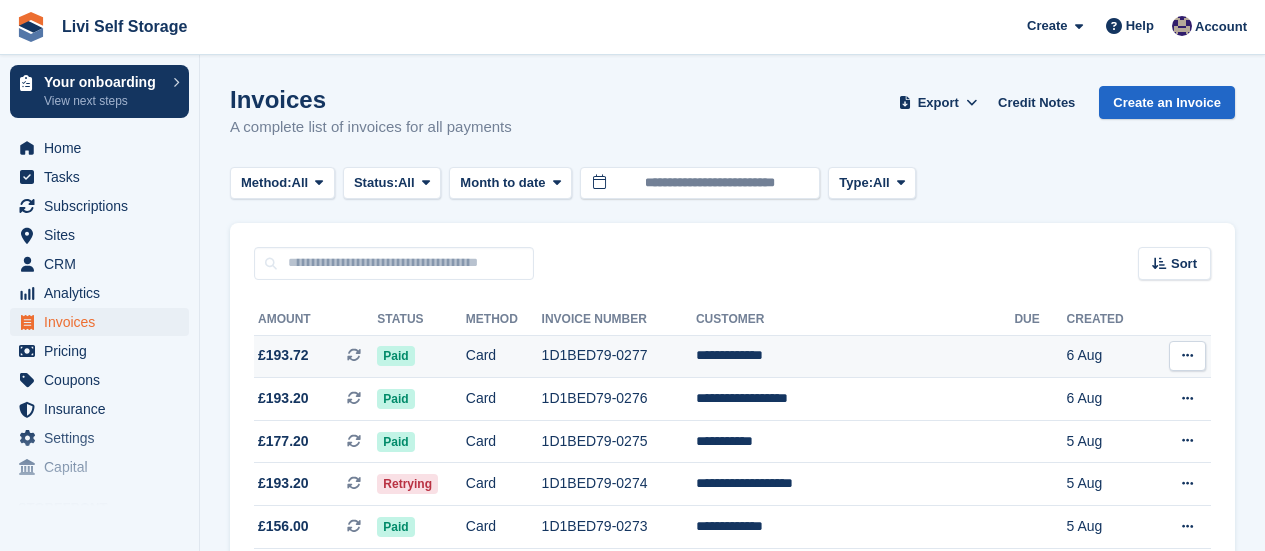 scroll, scrollTop: 0, scrollLeft: 0, axis: both 